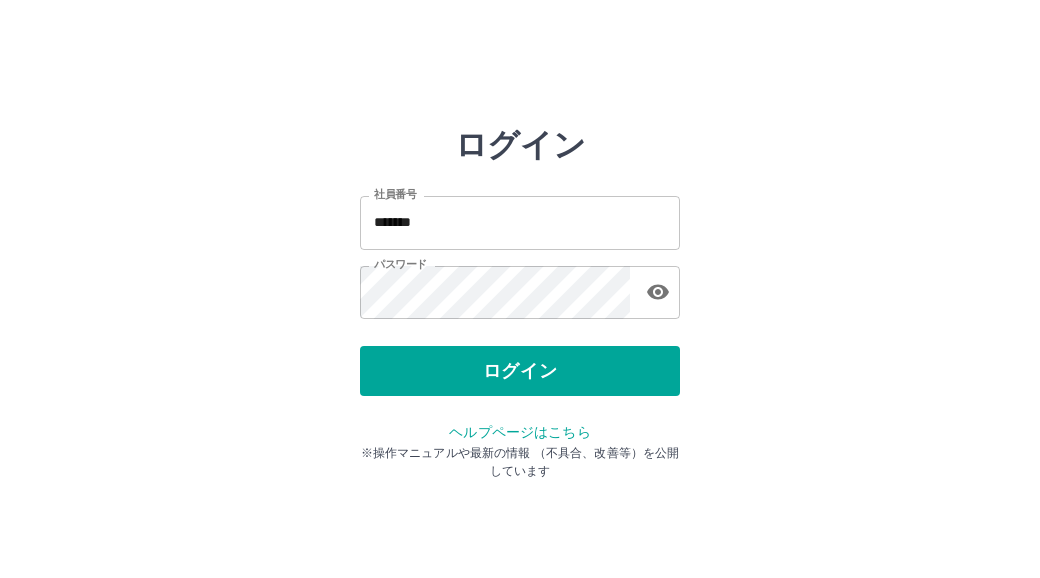 scroll, scrollTop: 0, scrollLeft: 0, axis: both 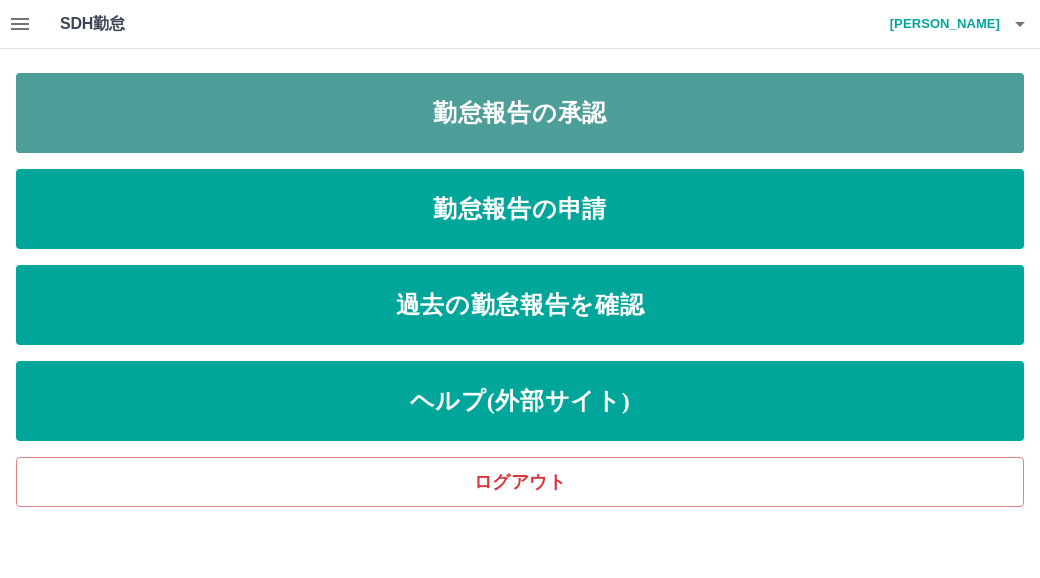 click on "勤怠報告の承認" at bounding box center [520, 113] 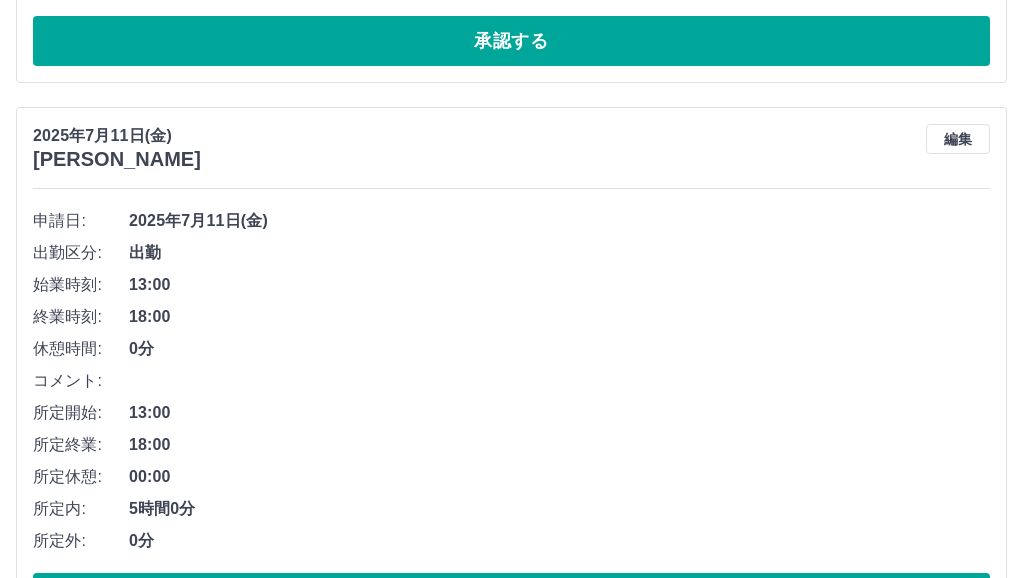 scroll, scrollTop: 700, scrollLeft: 0, axis: vertical 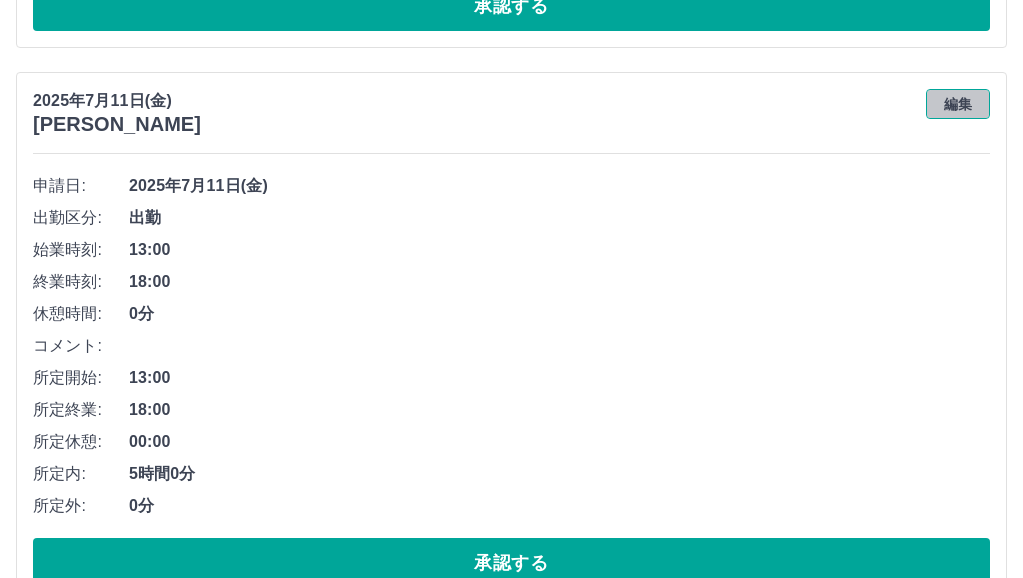 click on "編集" at bounding box center (958, 104) 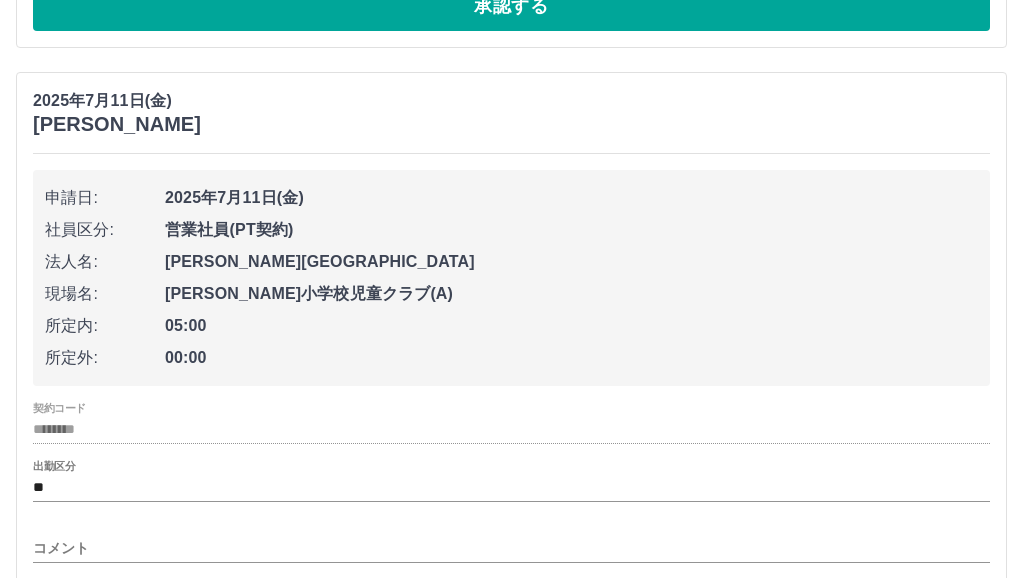 click on "出勤区分" at bounding box center [54, 465] 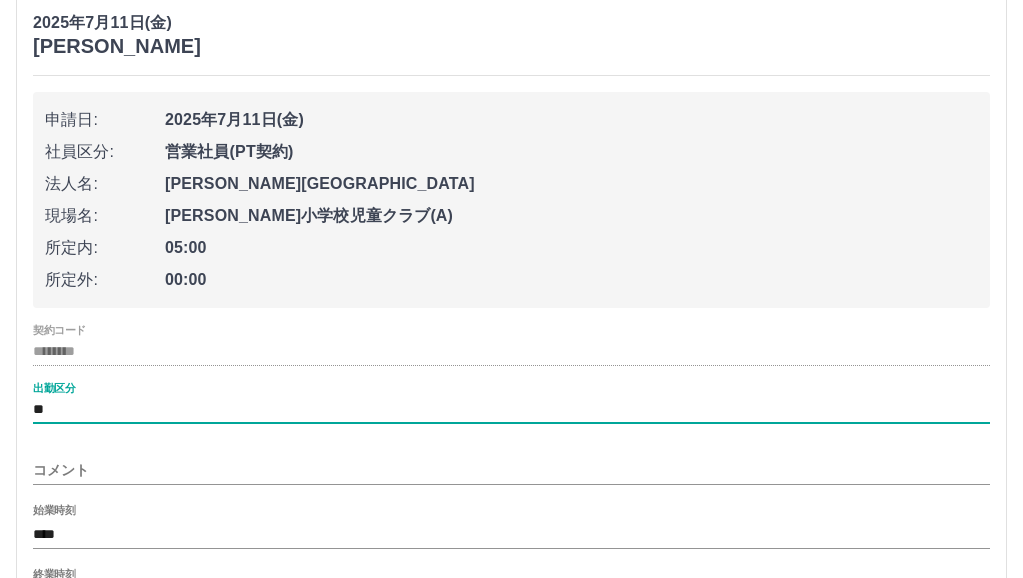 scroll, scrollTop: 800, scrollLeft: 0, axis: vertical 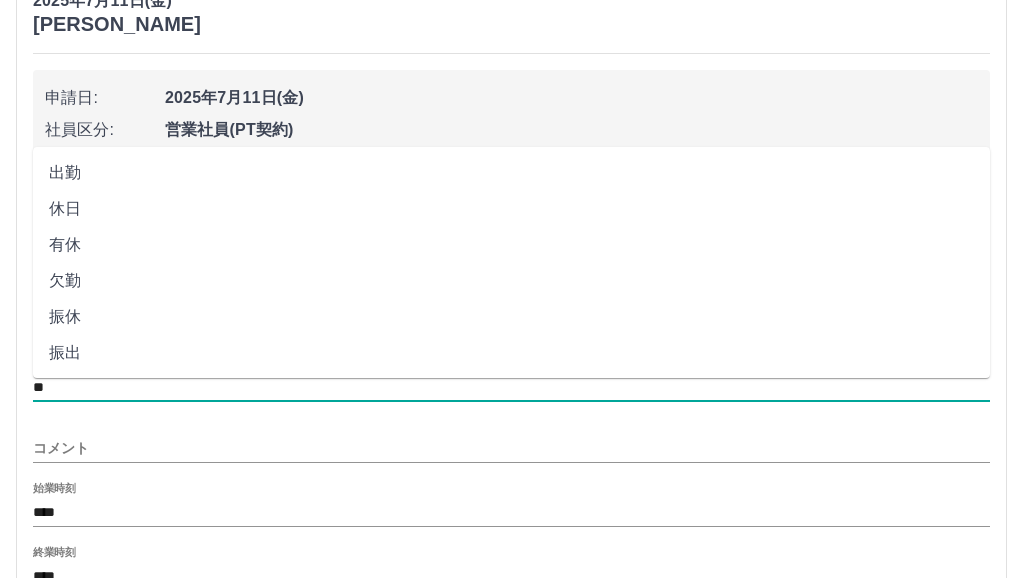 click on "**" at bounding box center [511, 388] 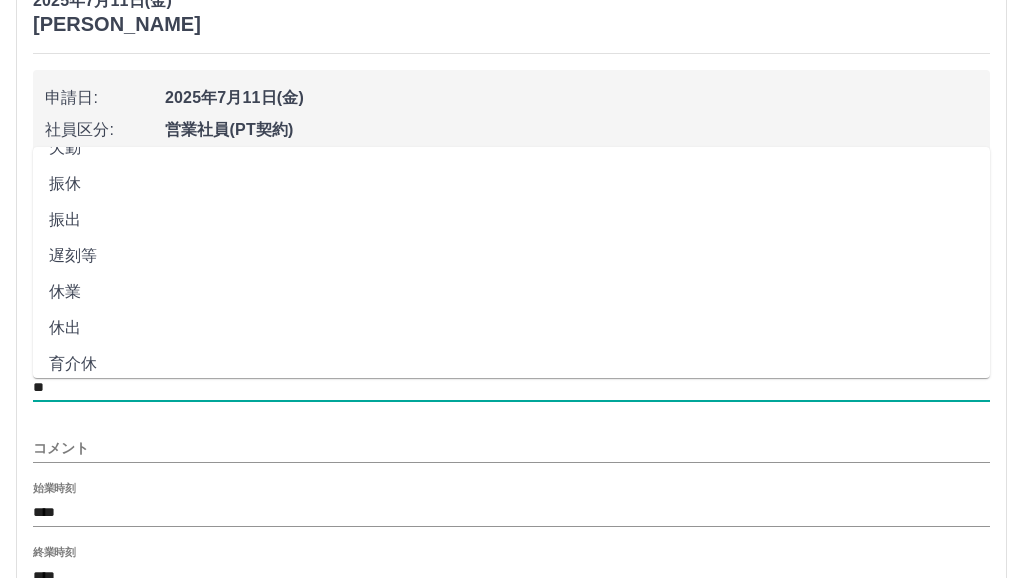 scroll, scrollTop: 33, scrollLeft: 0, axis: vertical 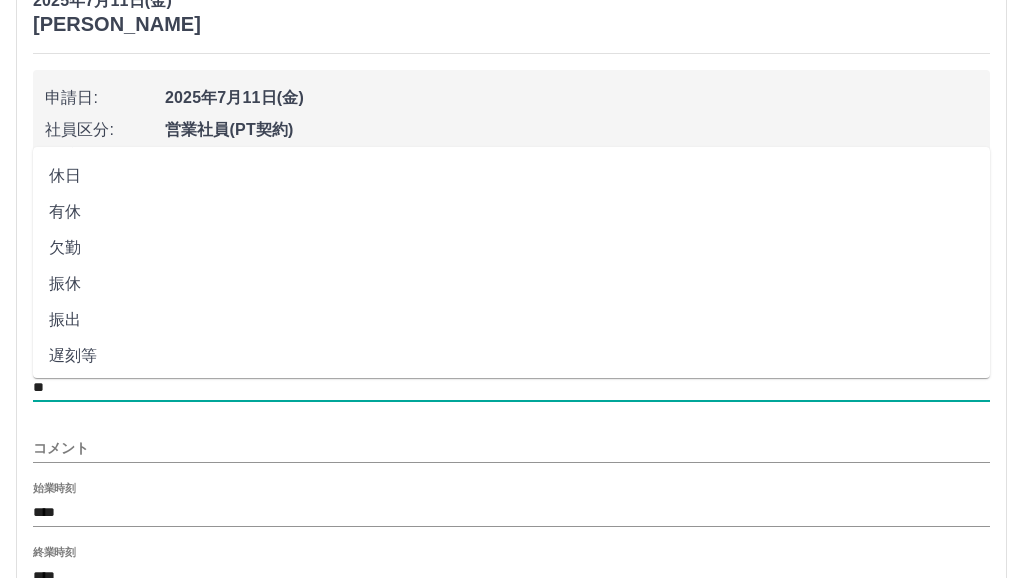 click on "有休" at bounding box center (511, 212) 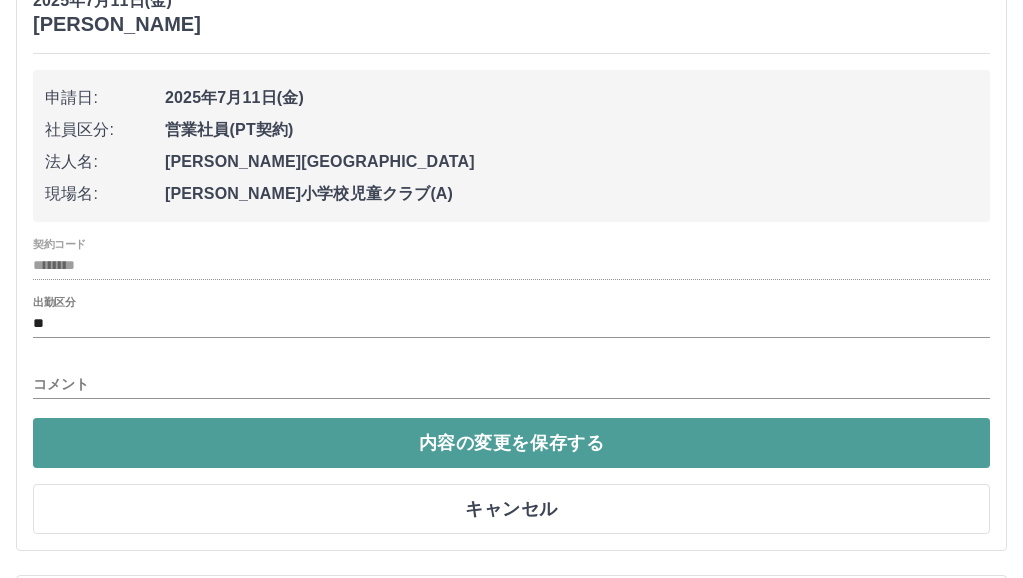 click on "内容の変更を保存する" at bounding box center (511, 443) 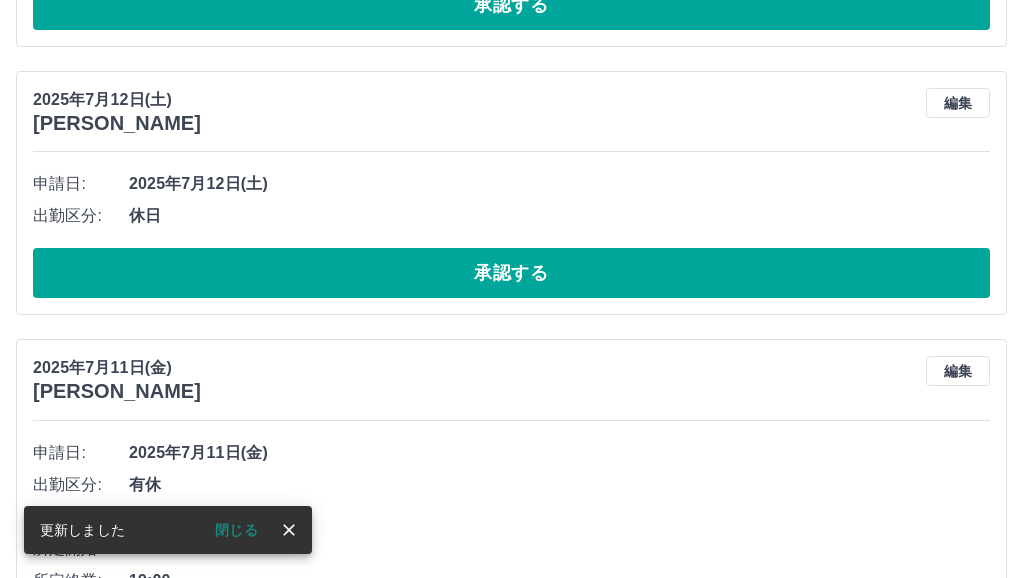 scroll, scrollTop: 400, scrollLeft: 0, axis: vertical 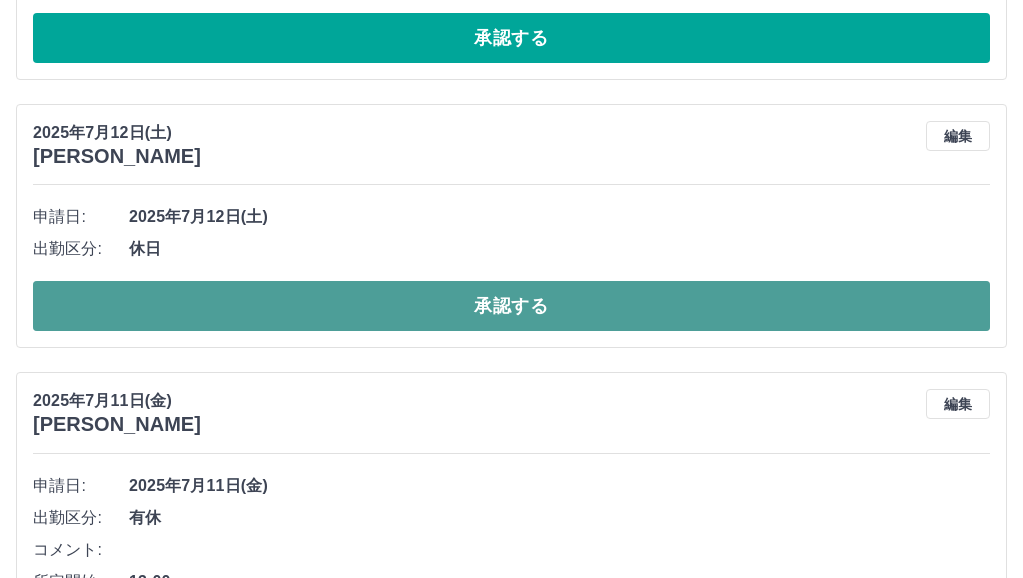 click on "承認する" at bounding box center (511, 306) 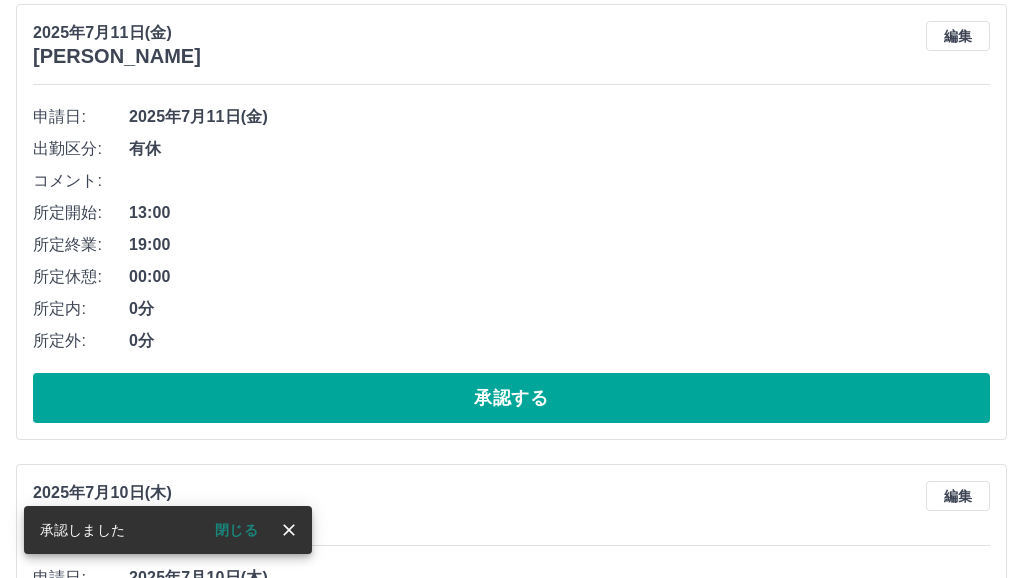 scroll, scrollTop: 600, scrollLeft: 0, axis: vertical 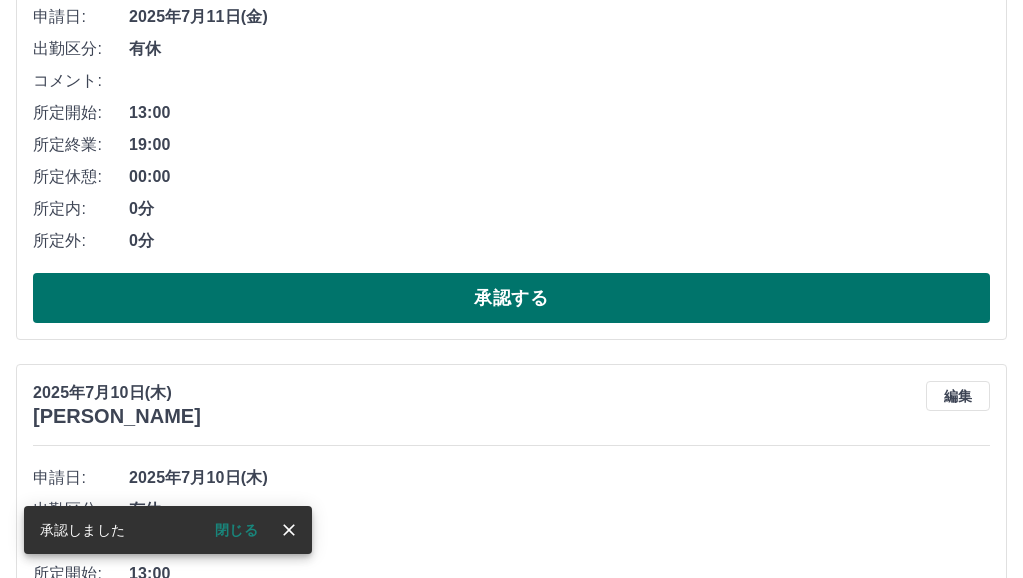 click on "承認する" at bounding box center (511, 298) 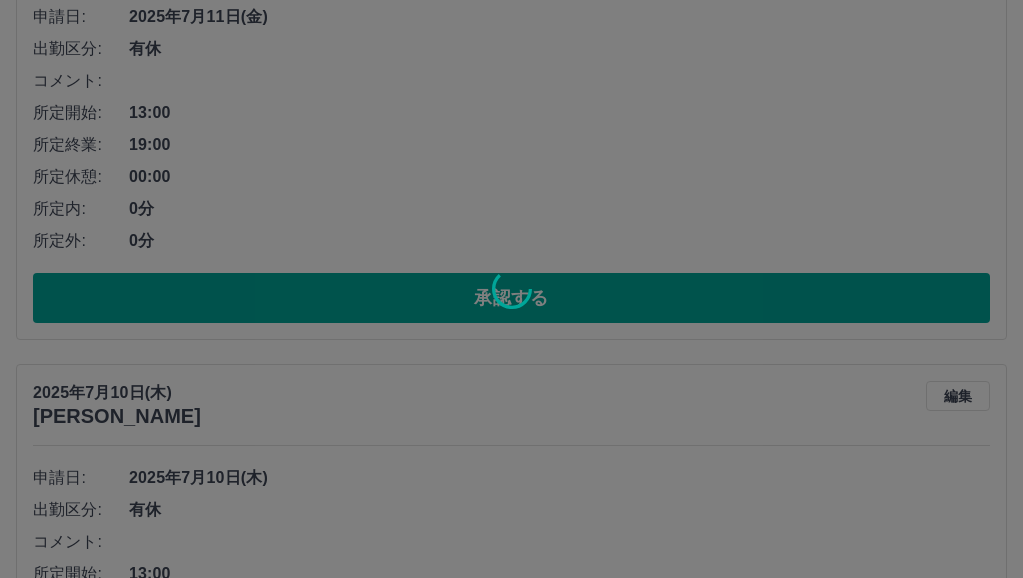 scroll, scrollTop: 140, scrollLeft: 0, axis: vertical 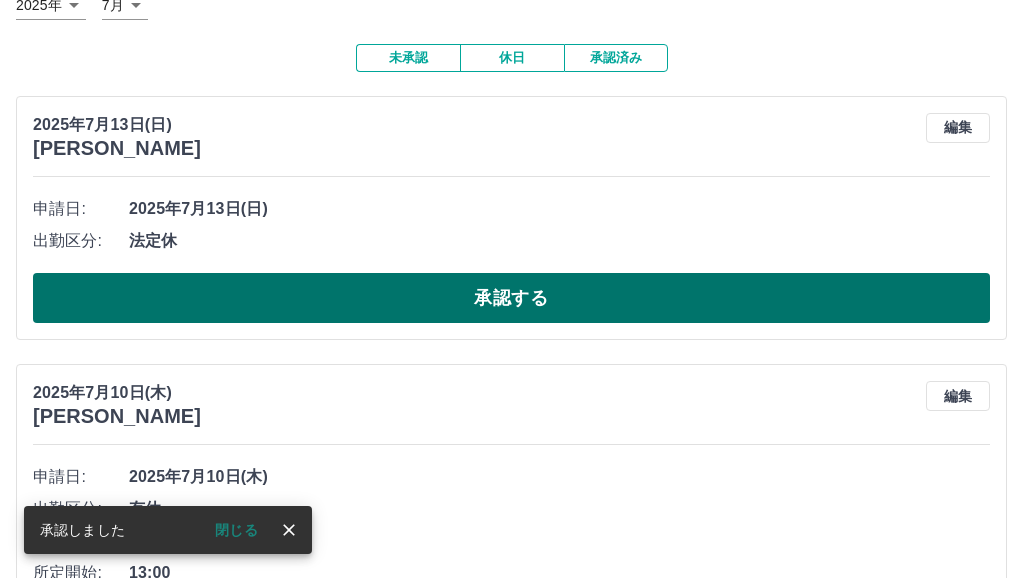 click on "承認する" at bounding box center (511, 298) 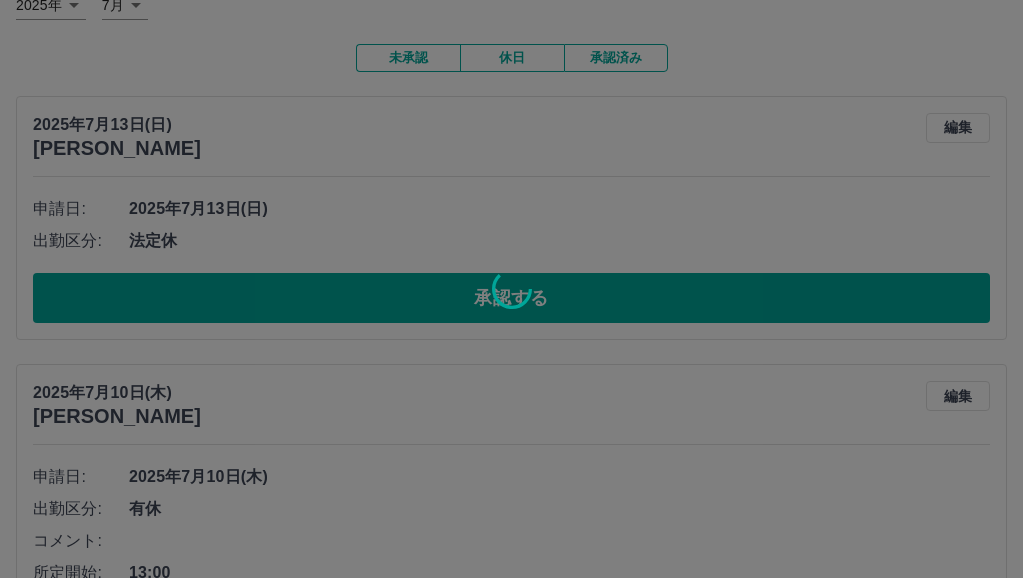 scroll, scrollTop: 120, scrollLeft: 0, axis: vertical 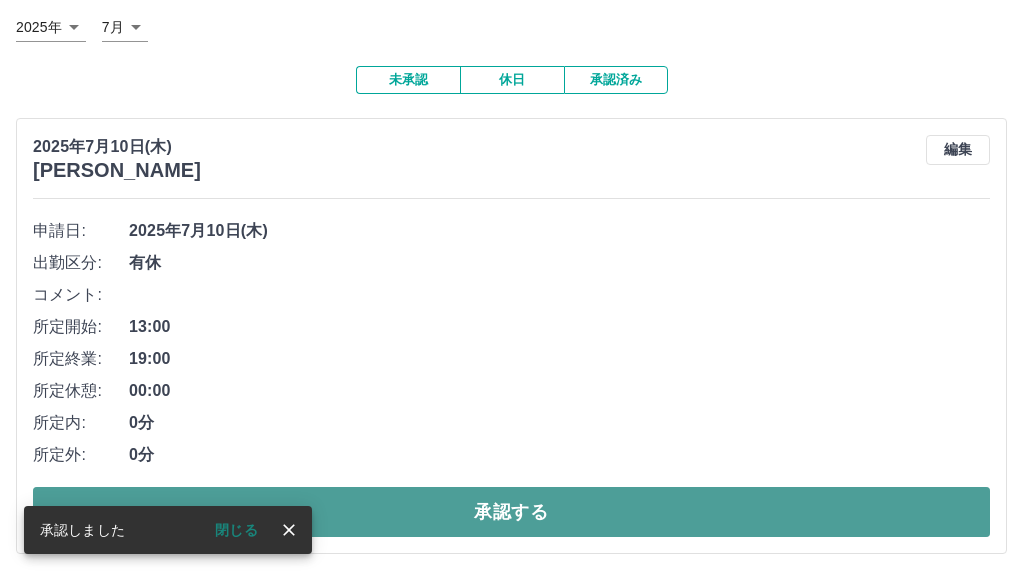 click on "承認する" at bounding box center (511, 512) 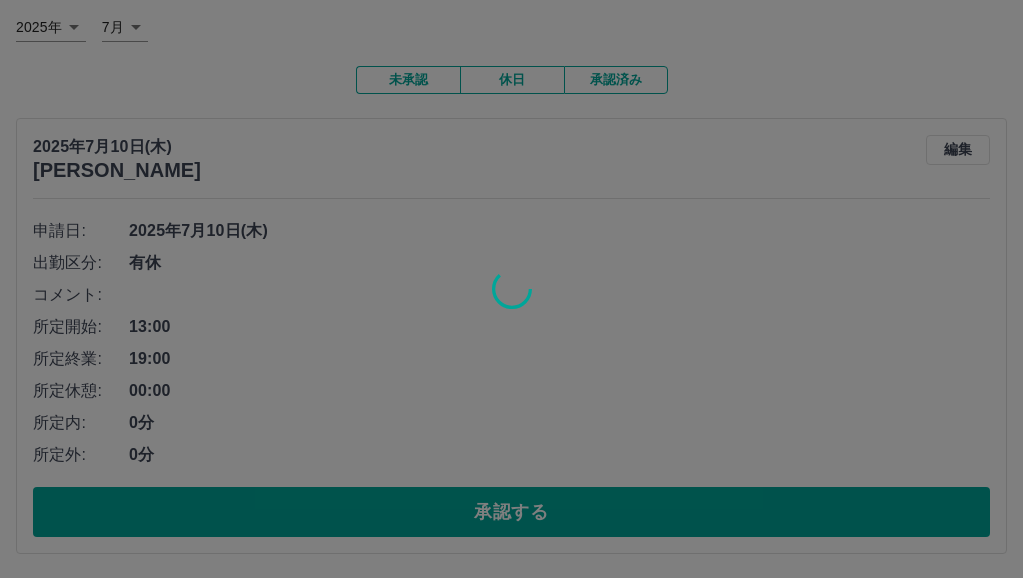 scroll, scrollTop: 0, scrollLeft: 0, axis: both 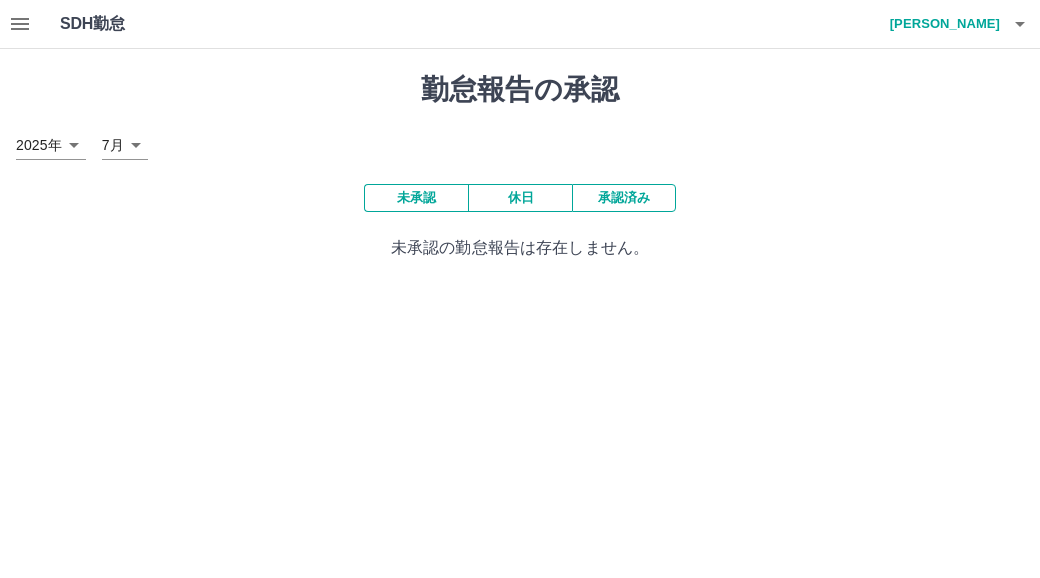 click on "承認済み" at bounding box center (624, 198) 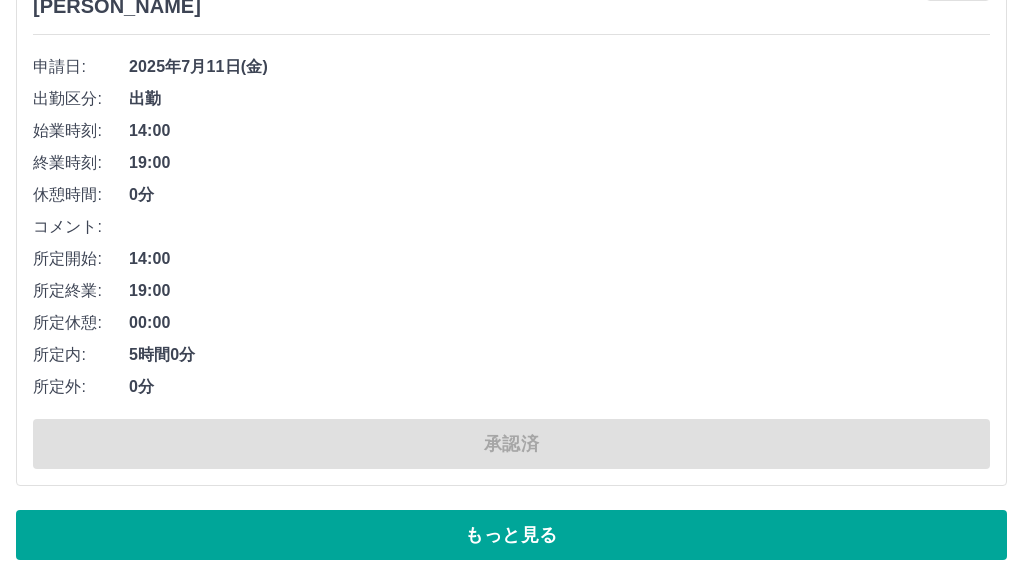 scroll, scrollTop: 8650, scrollLeft: 0, axis: vertical 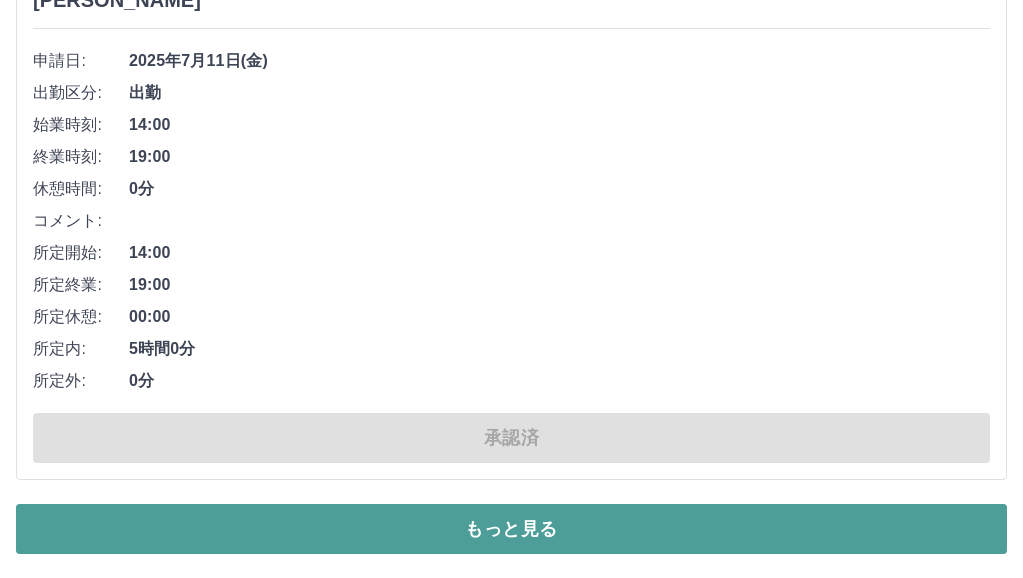 click on "もっと見る" at bounding box center [511, 529] 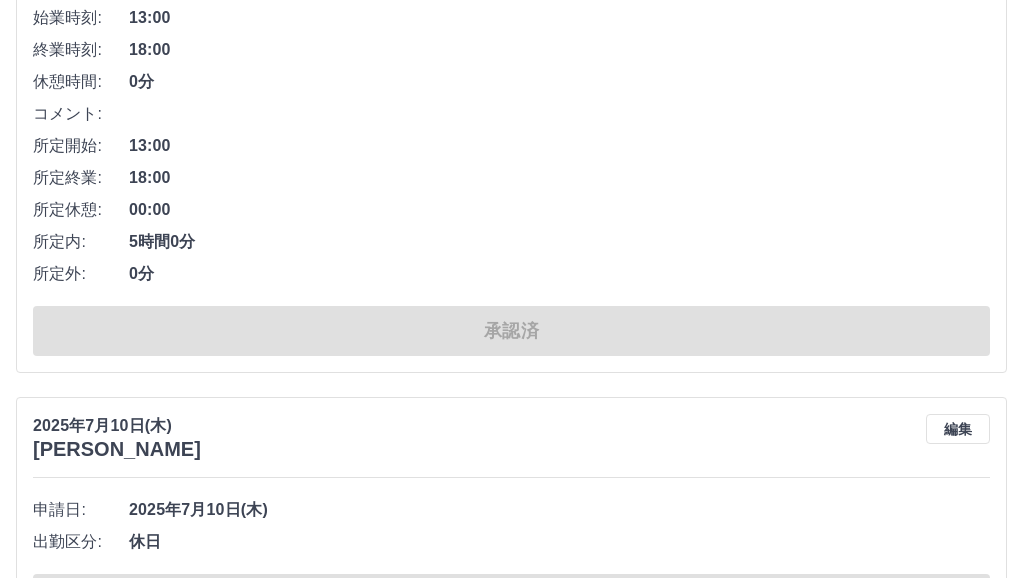 scroll, scrollTop: 11650, scrollLeft: 0, axis: vertical 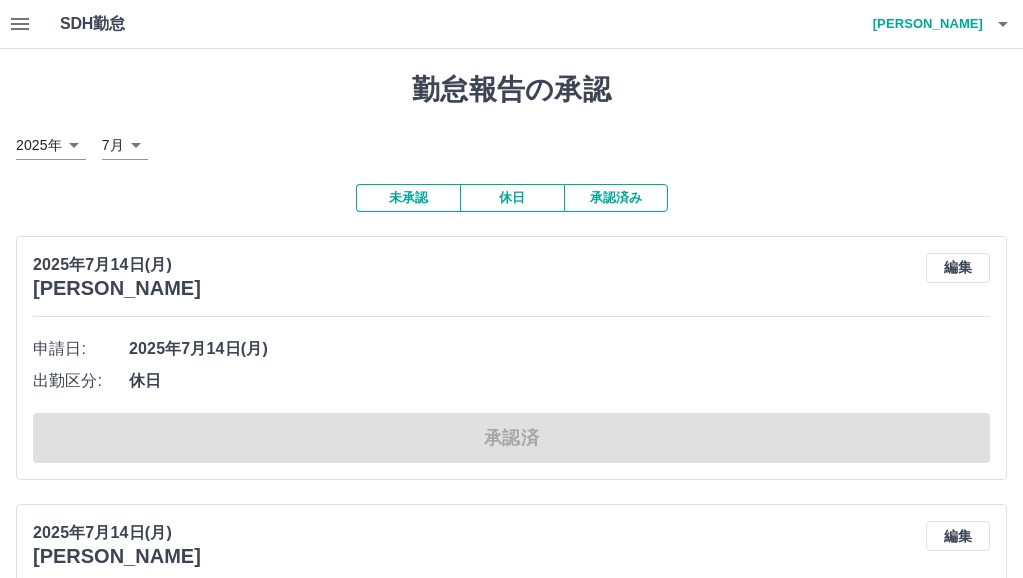 click 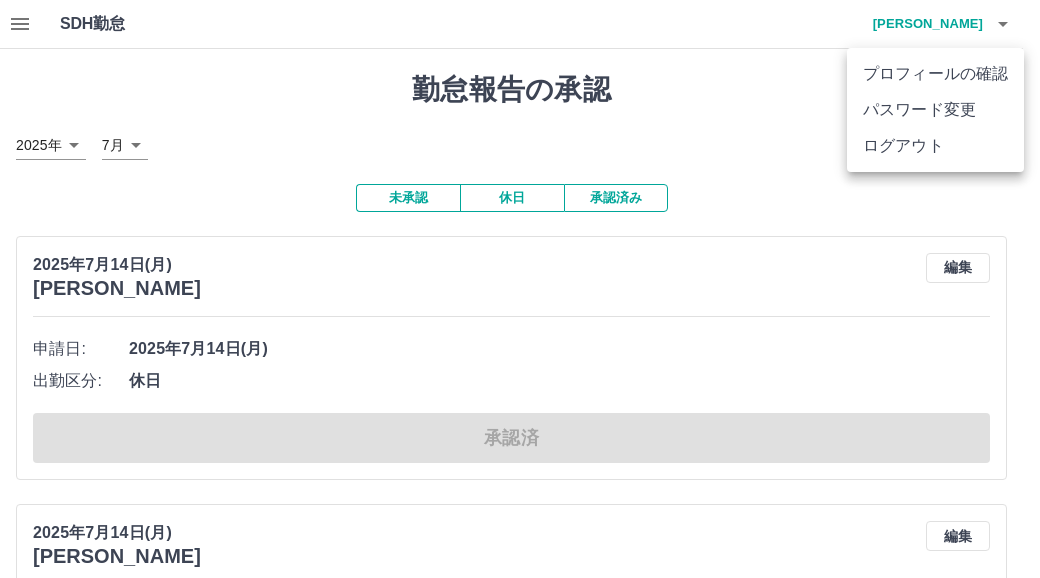 click on "ログアウト" at bounding box center (935, 146) 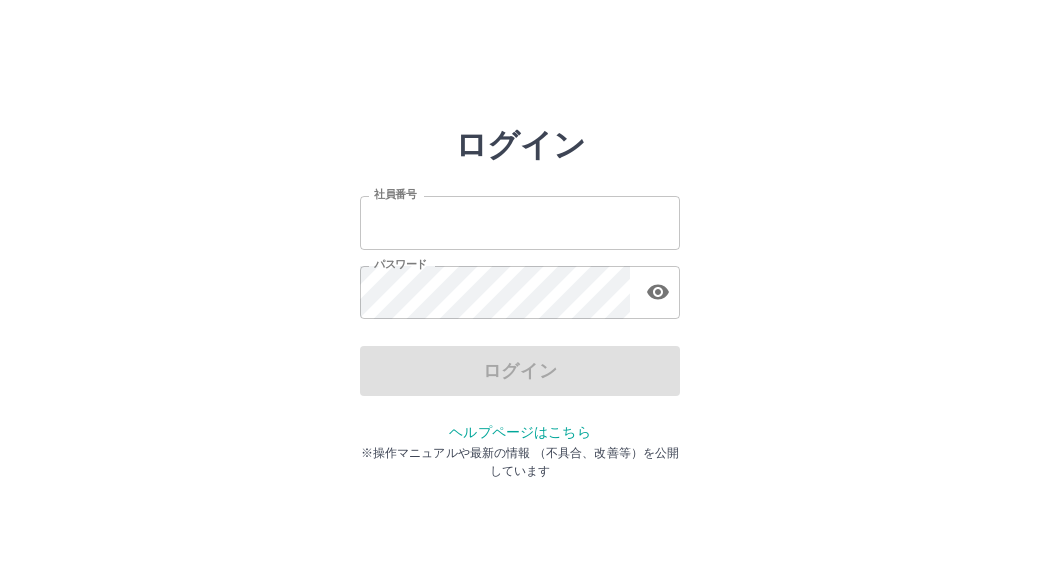 scroll, scrollTop: 0, scrollLeft: 0, axis: both 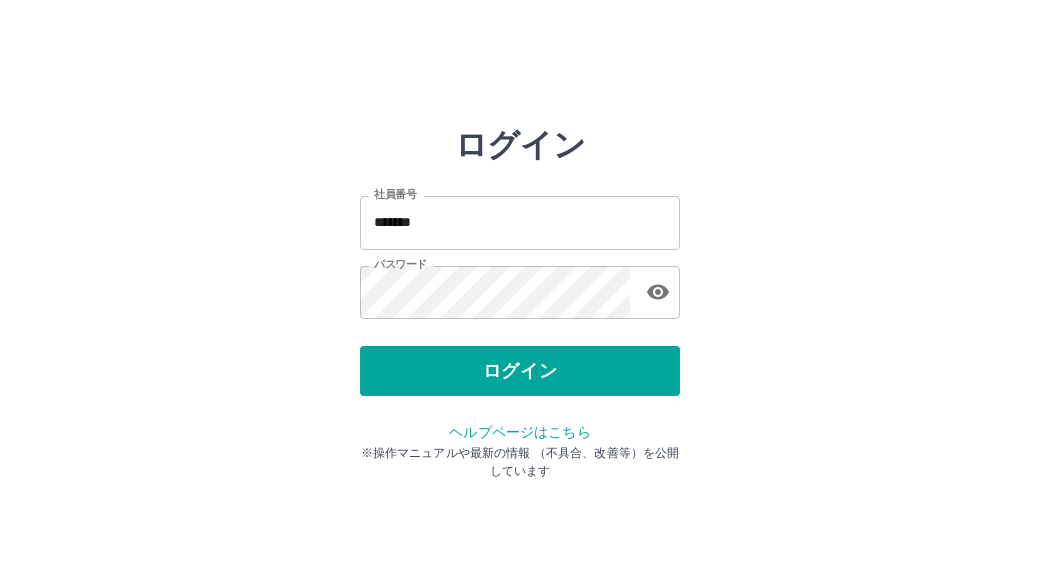 click on "ログイン" at bounding box center (520, 371) 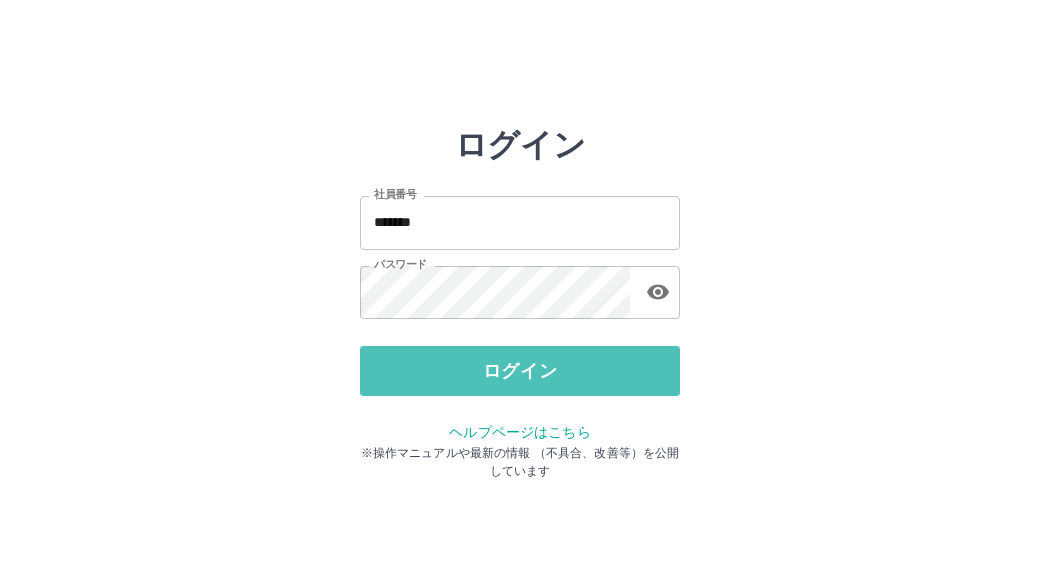 click on "ログイン" at bounding box center (520, 371) 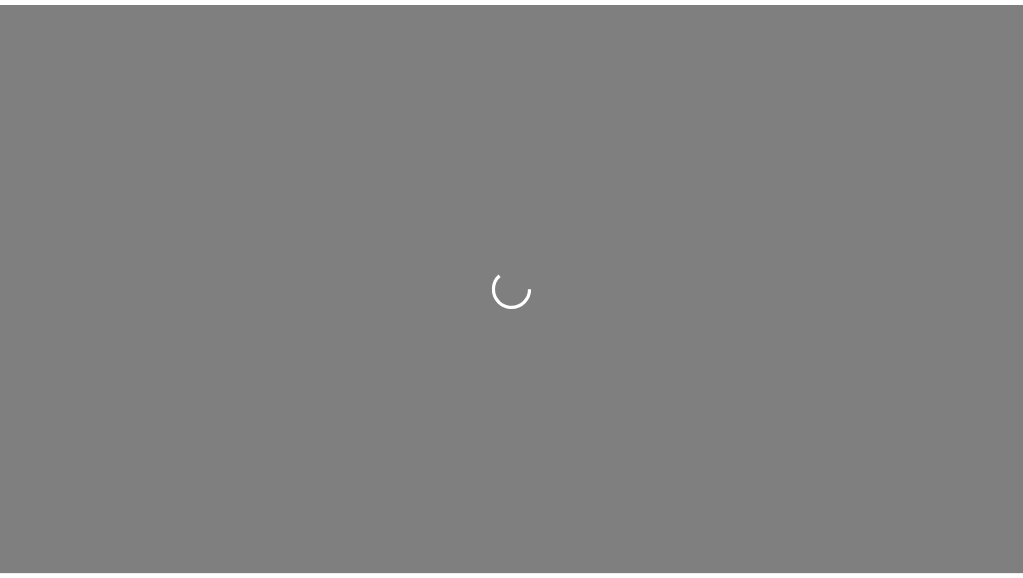 scroll, scrollTop: 0, scrollLeft: 0, axis: both 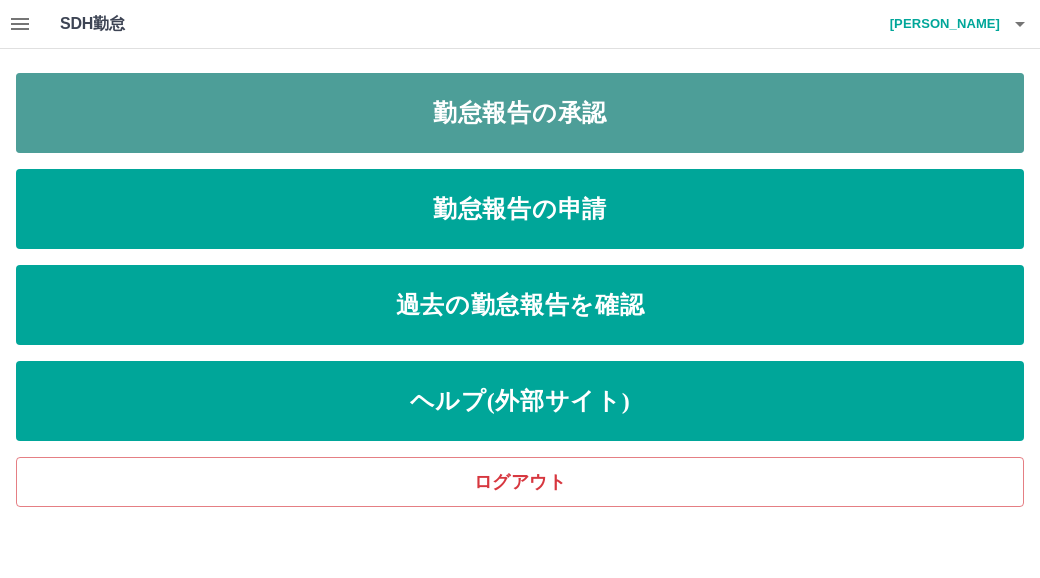 click on "勤怠報告の承認" at bounding box center (520, 113) 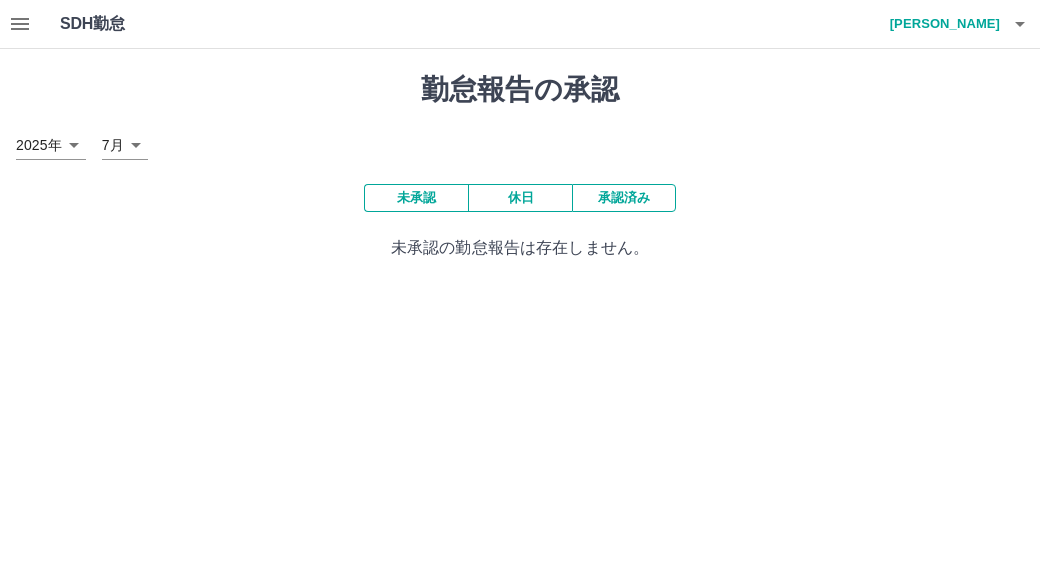 click on "承認済み" at bounding box center [624, 198] 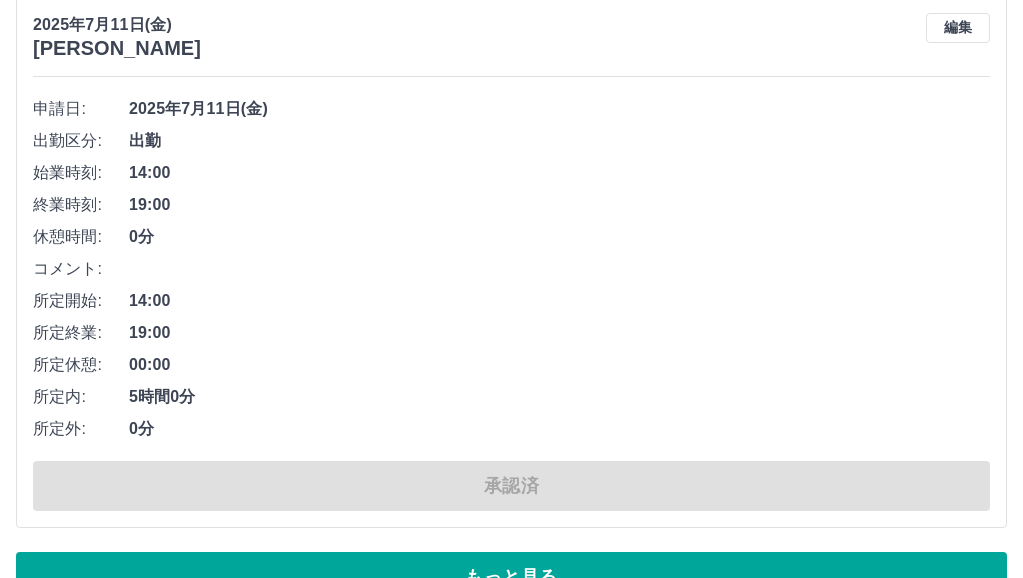 scroll, scrollTop: 8650, scrollLeft: 0, axis: vertical 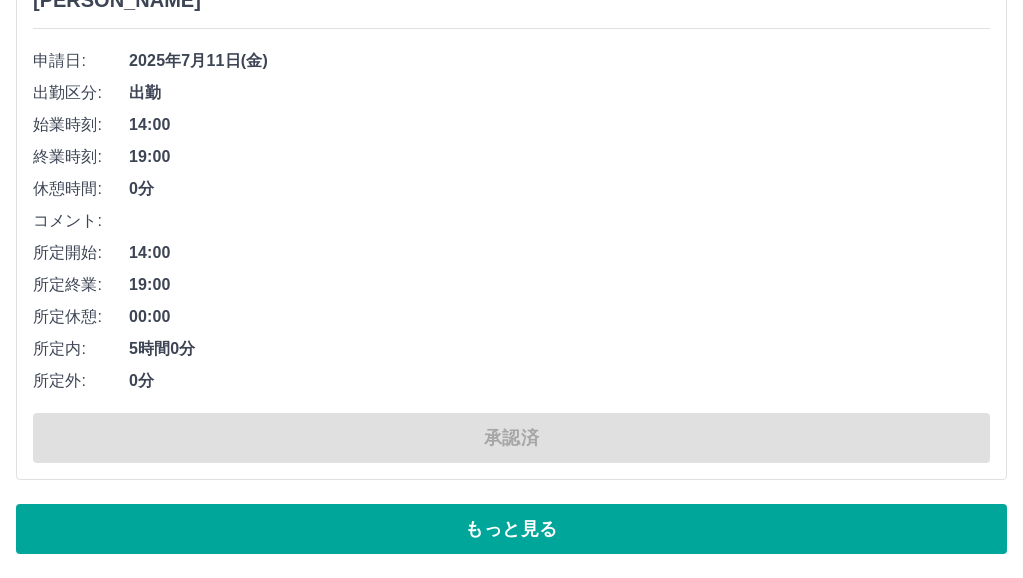 click on "もっと見る" at bounding box center [511, 529] 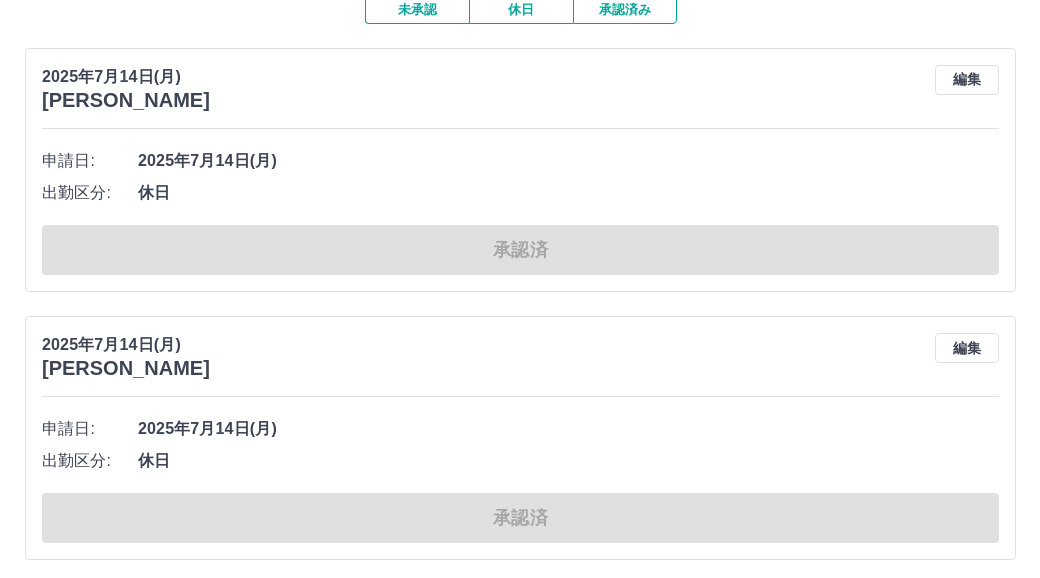 scroll, scrollTop: 0, scrollLeft: 0, axis: both 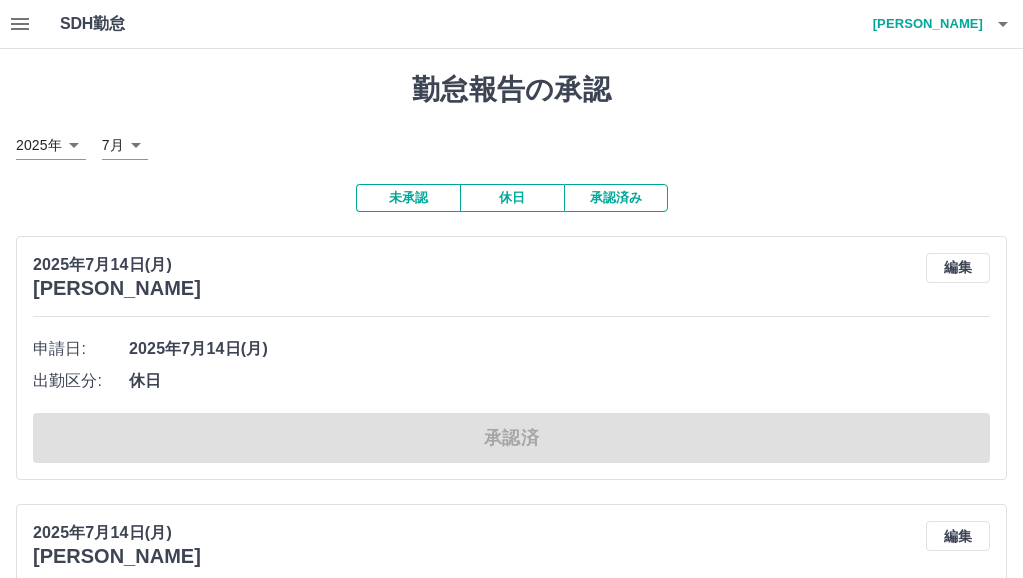 click 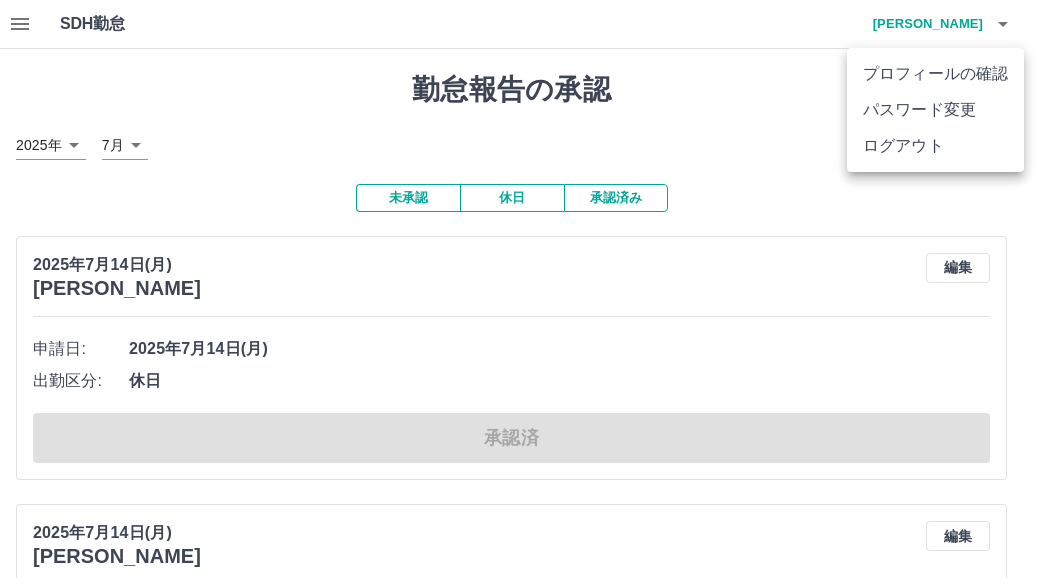 click on "ログアウト" at bounding box center [935, 146] 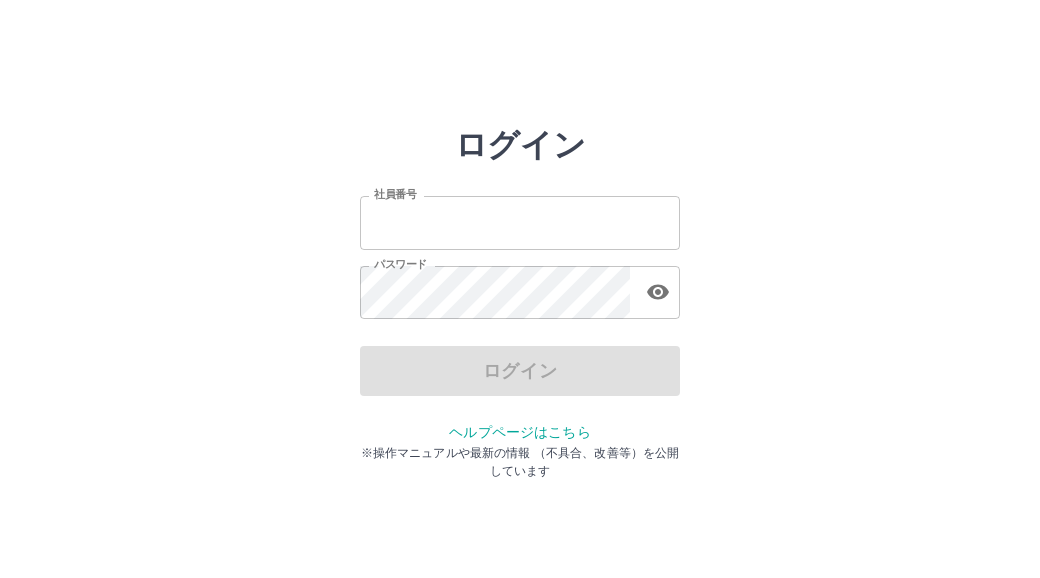 scroll, scrollTop: 0, scrollLeft: 0, axis: both 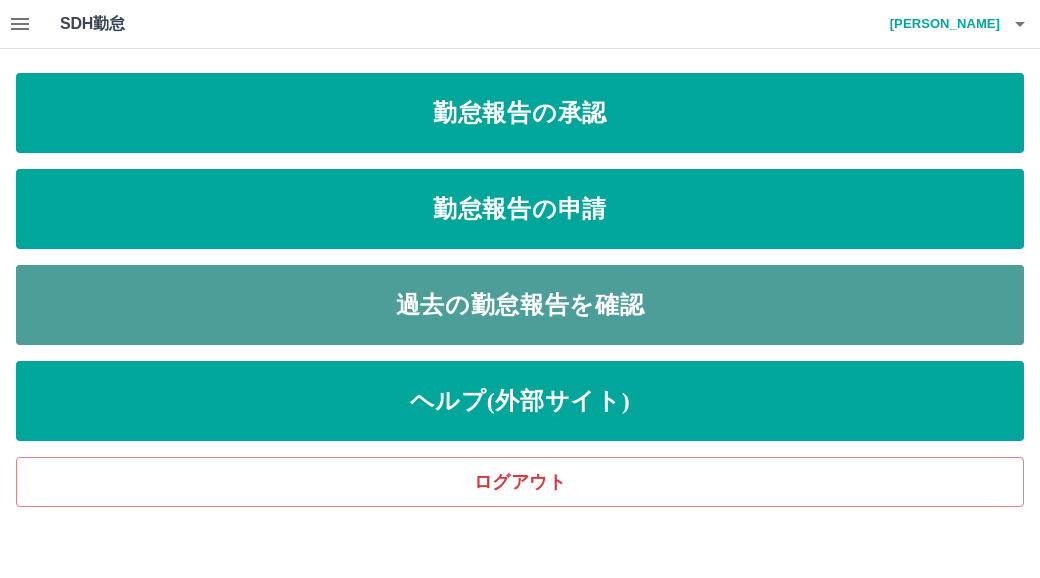 click on "過去の勤怠報告を確認" at bounding box center (520, 305) 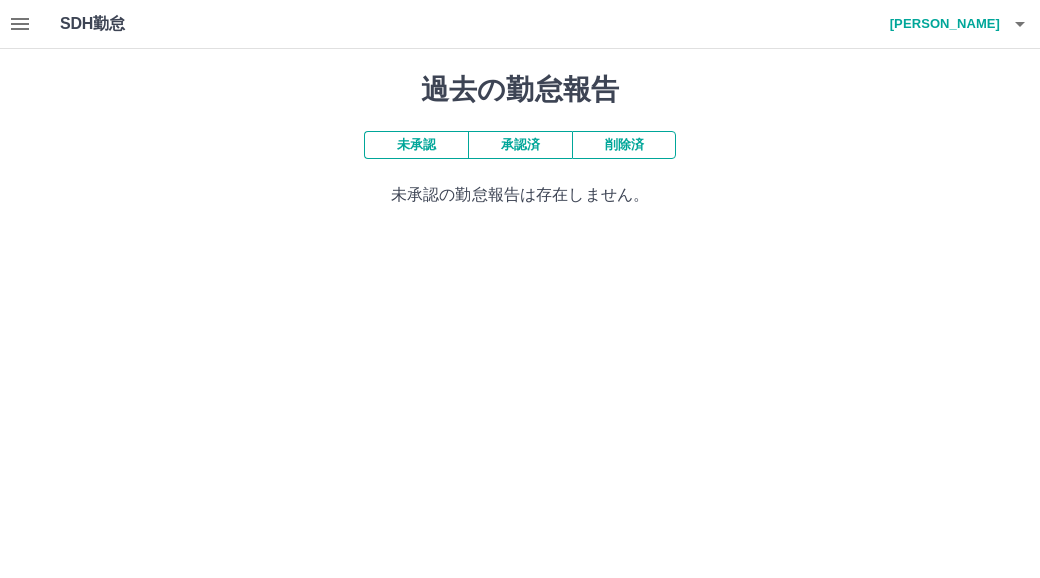 click on "削除済" at bounding box center [624, 145] 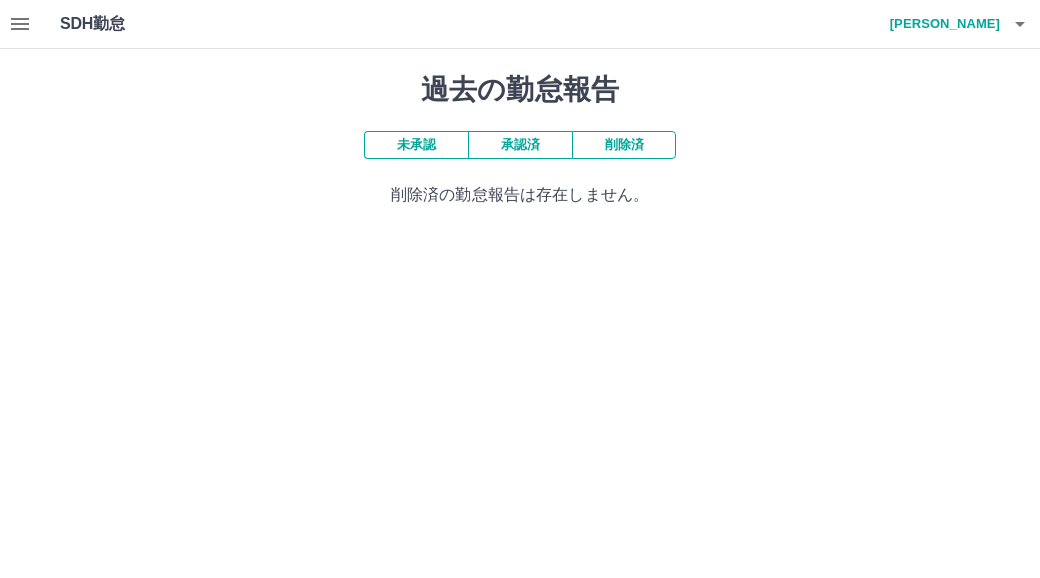 click on "承認済" at bounding box center (520, 145) 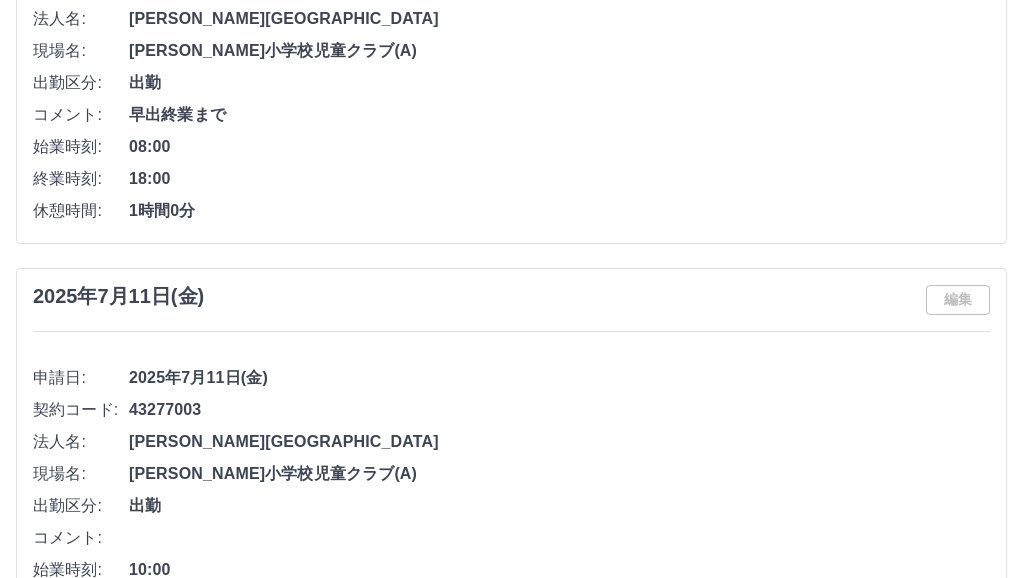 scroll, scrollTop: 615, scrollLeft: 0, axis: vertical 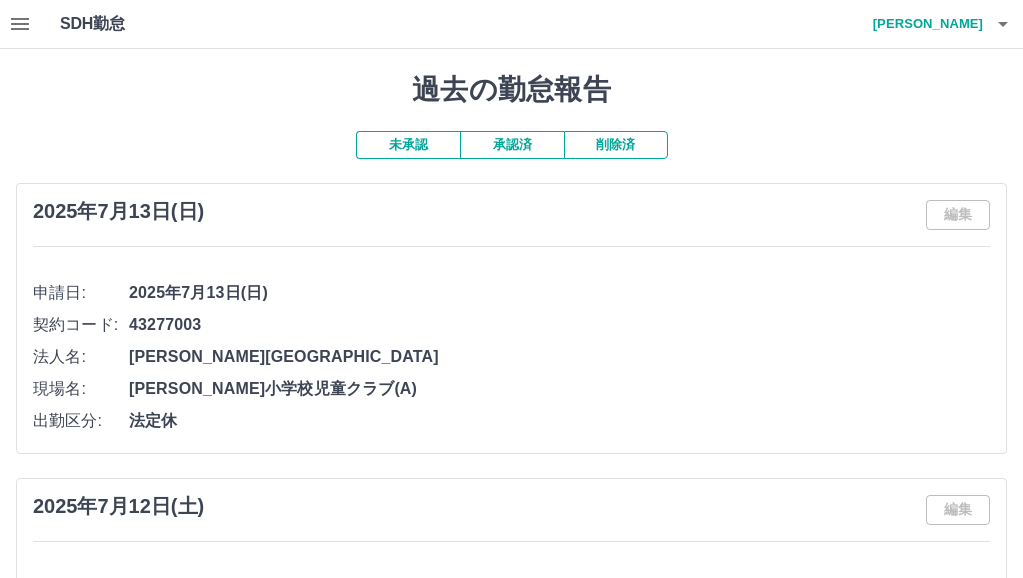 click 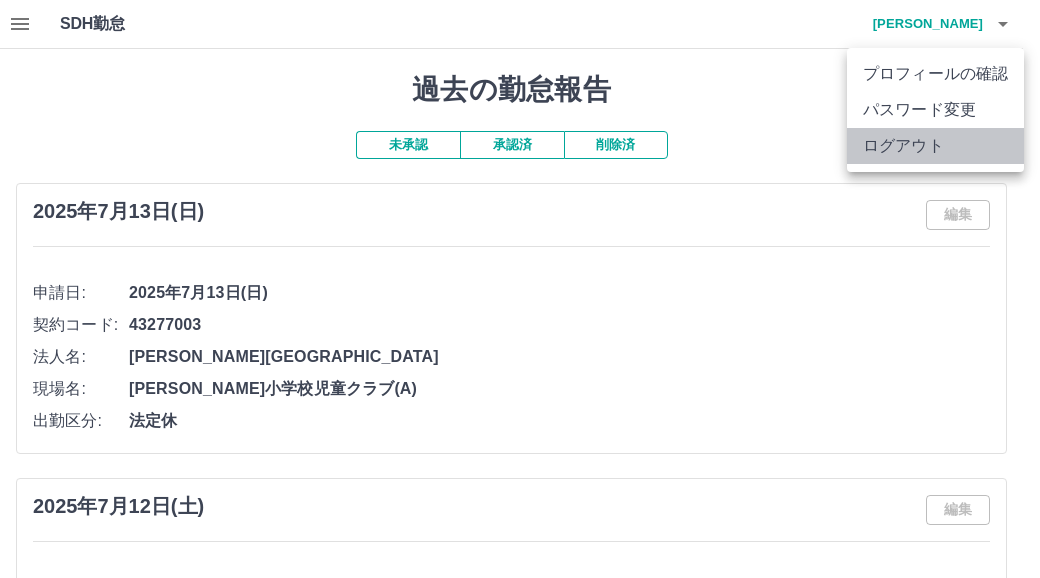 click on "ログアウト" at bounding box center (935, 146) 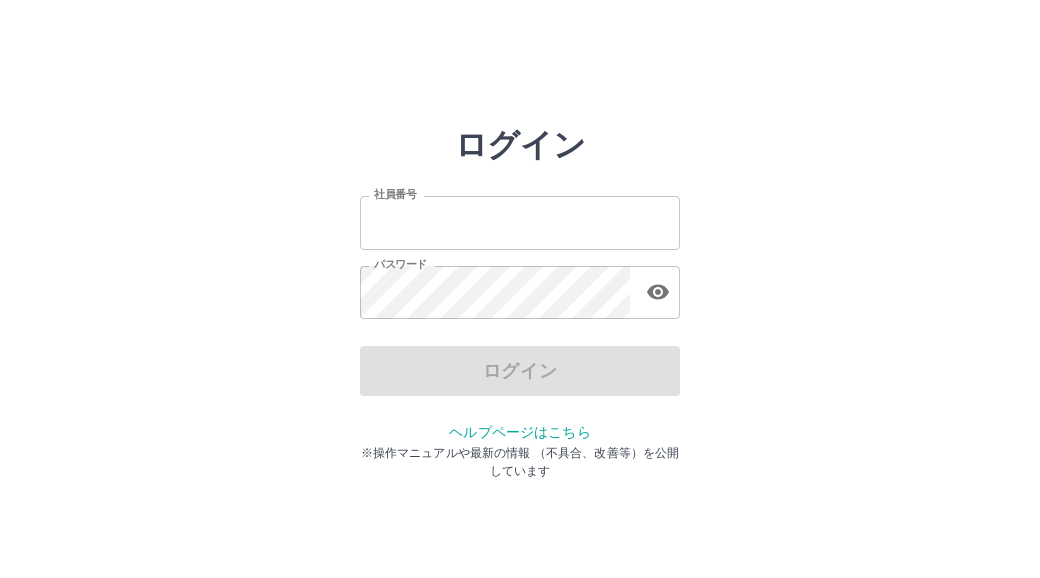 scroll, scrollTop: 0, scrollLeft: 0, axis: both 